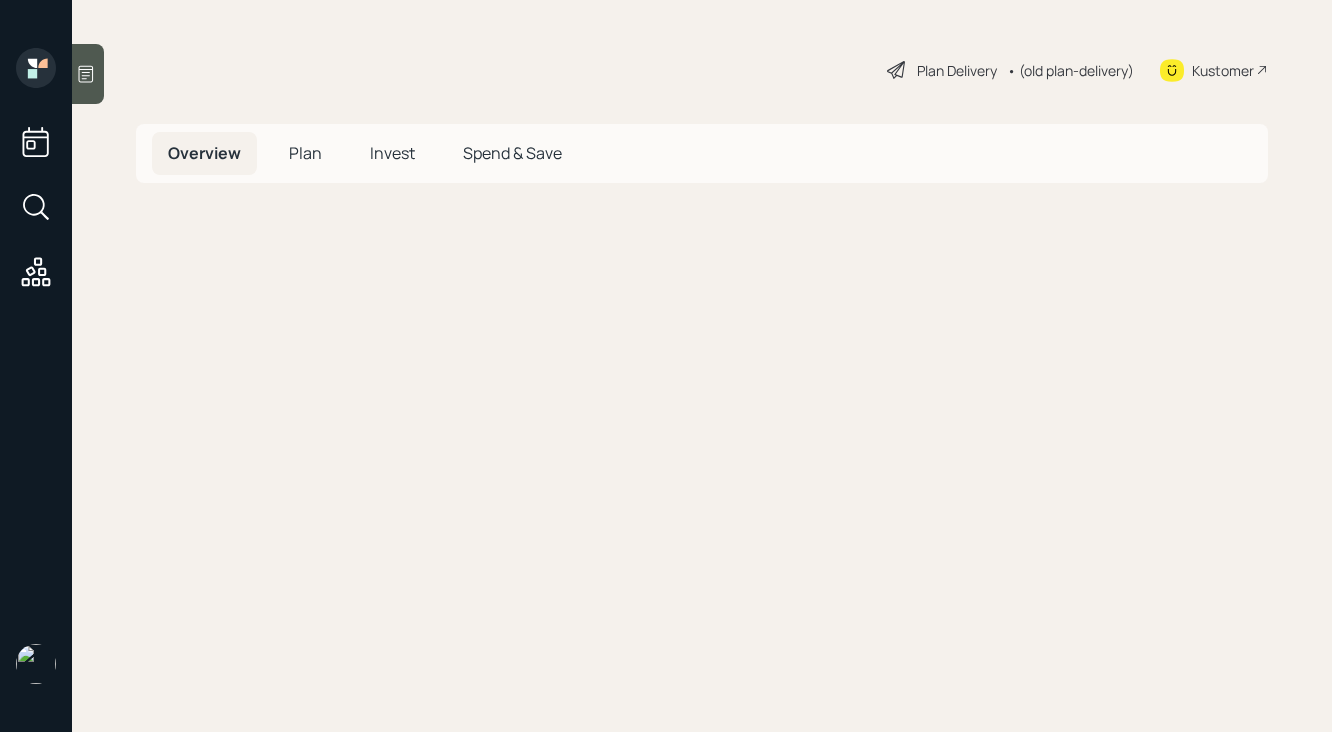 scroll, scrollTop: 0, scrollLeft: 0, axis: both 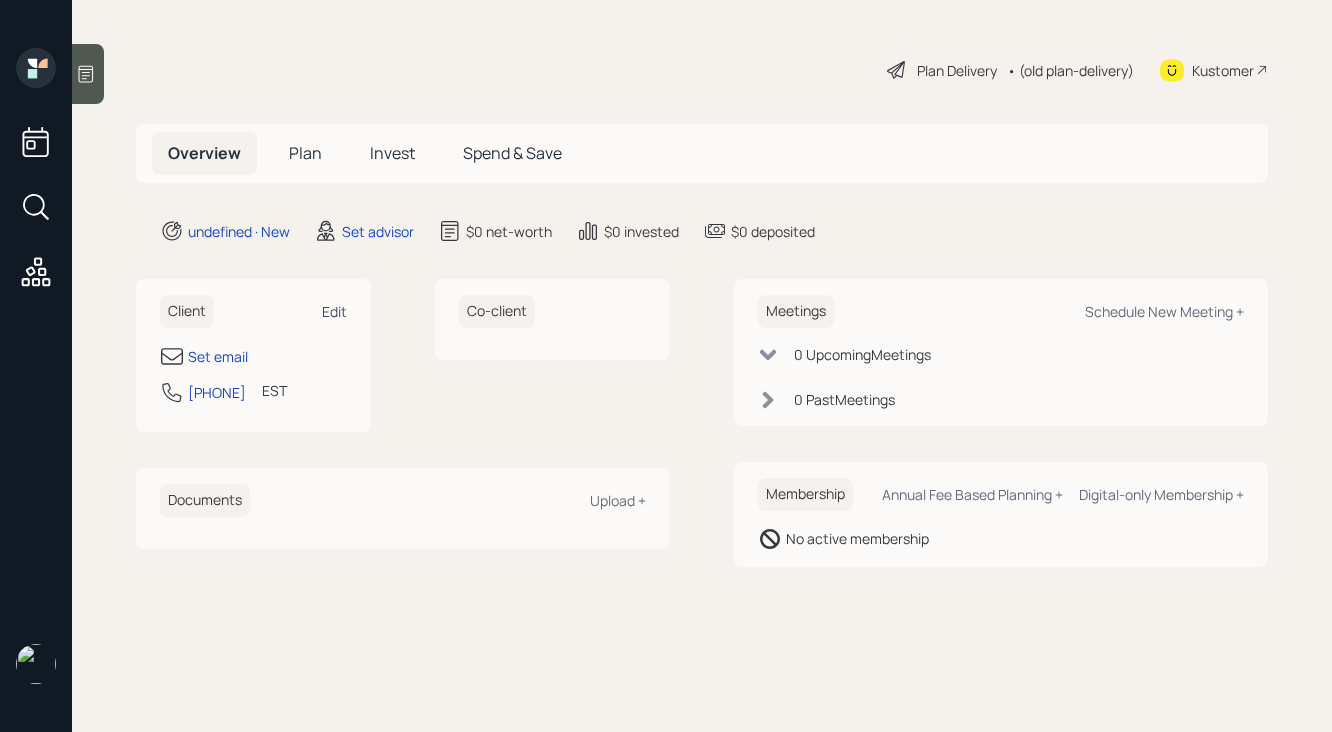 click on "Edit" at bounding box center (334, 311) 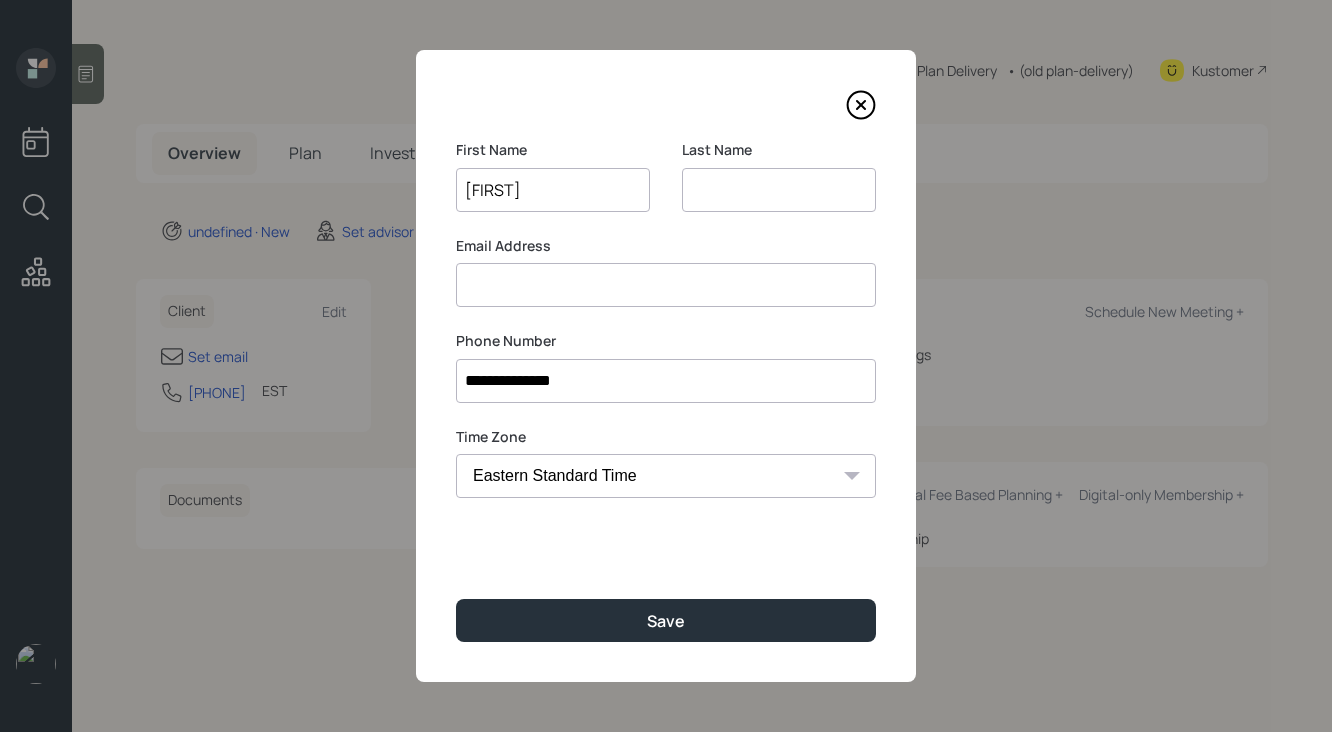 type on "Shirley" 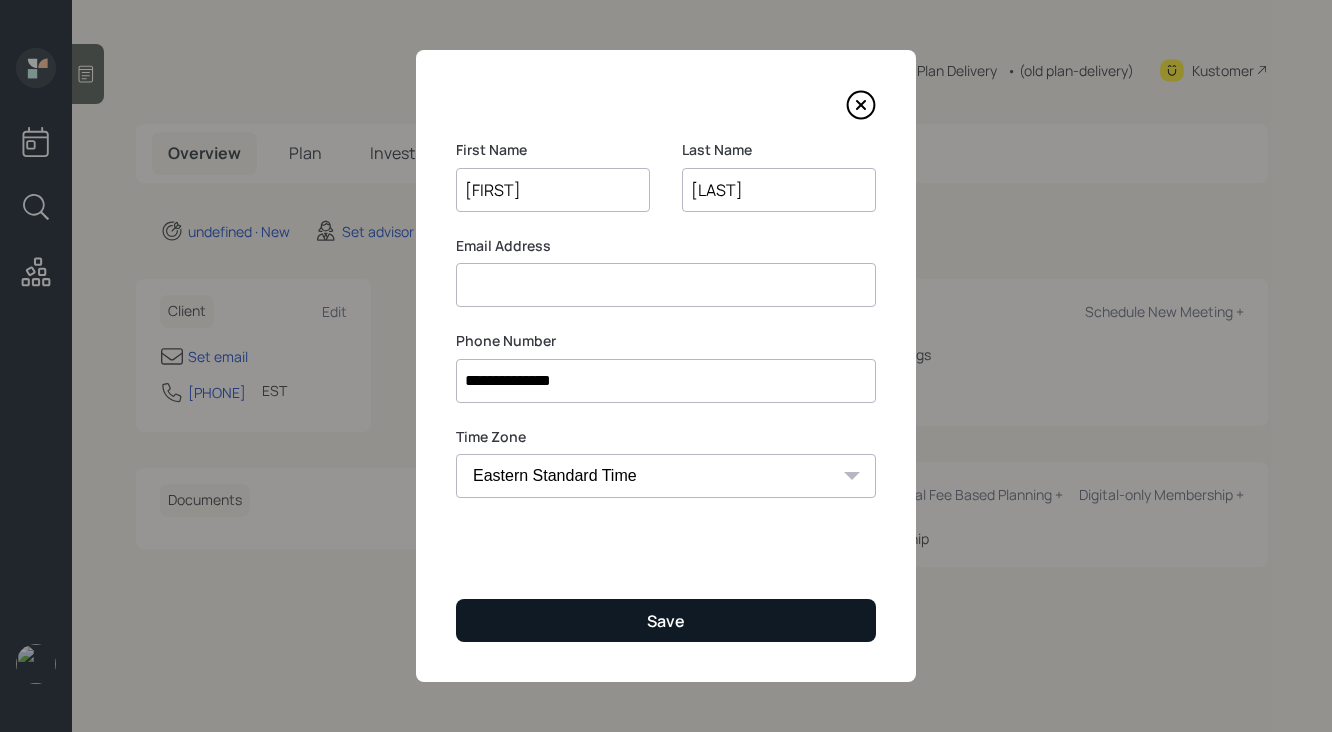 type on "Hunt" 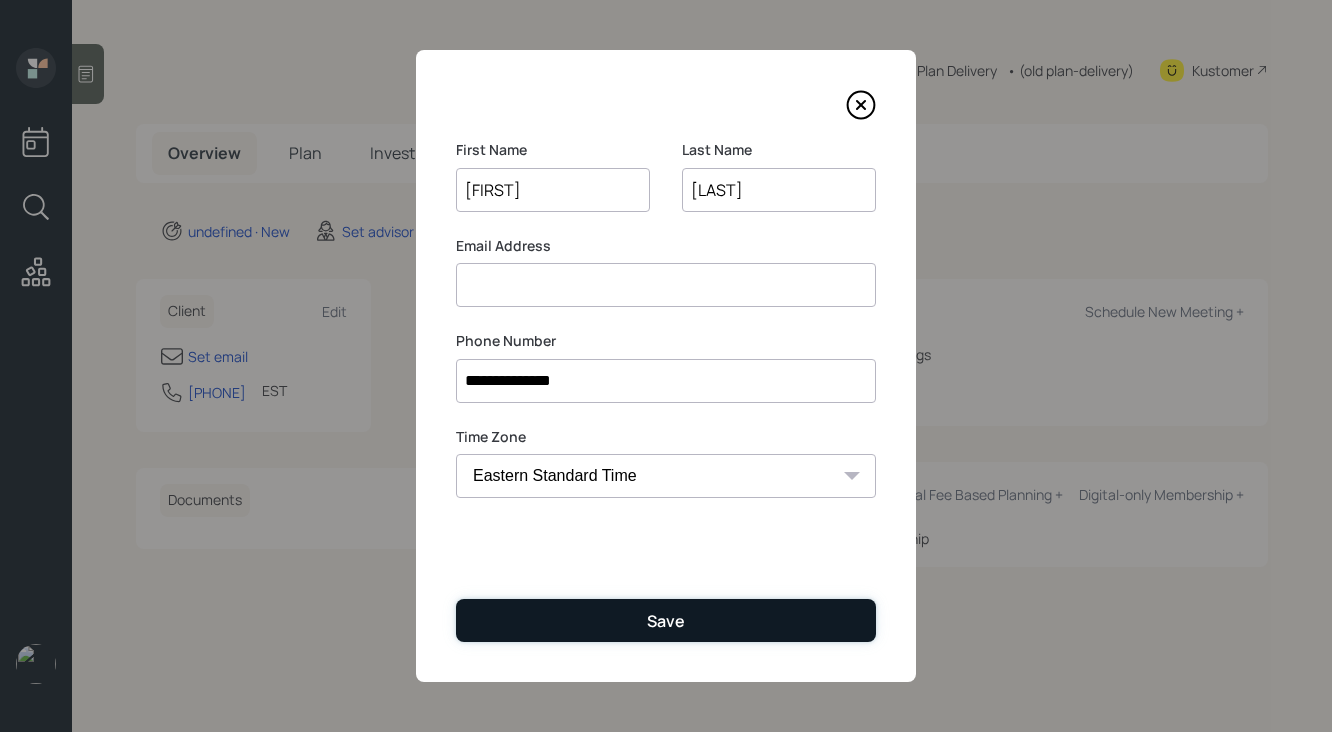 click on "Save" at bounding box center (666, 620) 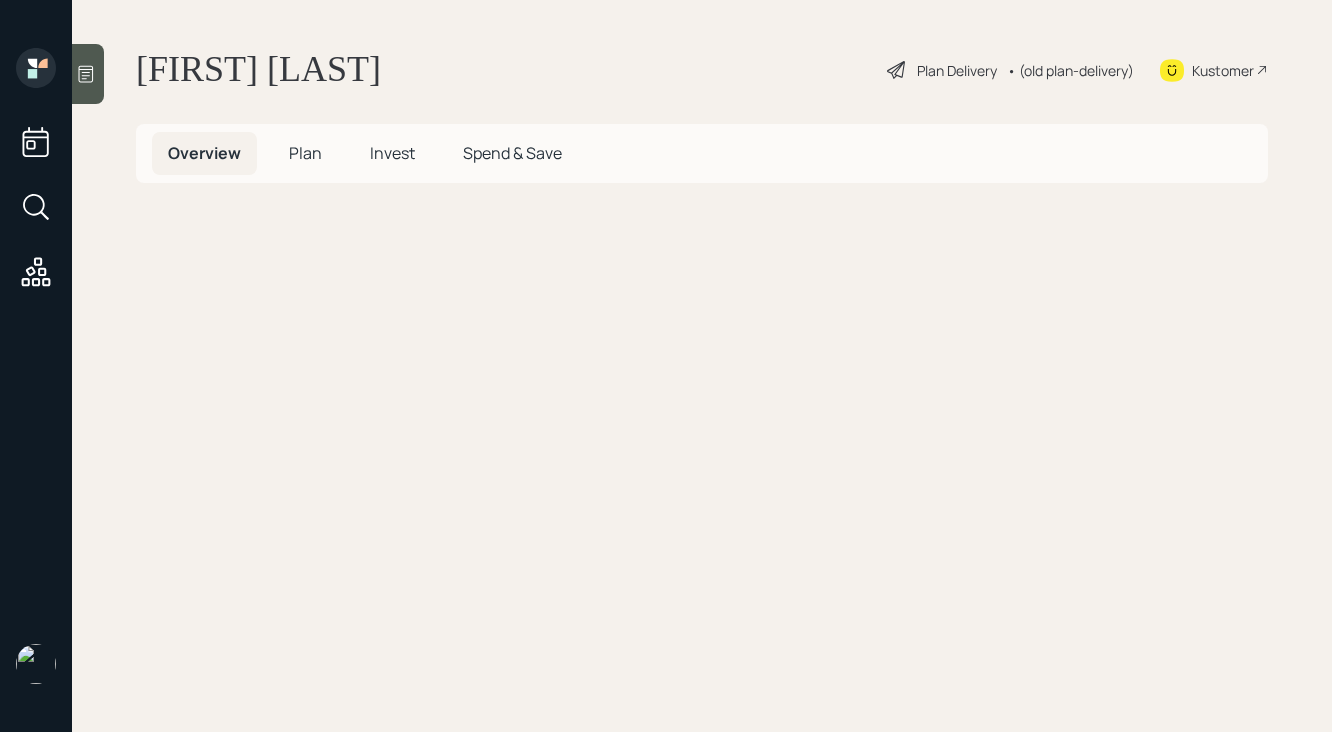 scroll, scrollTop: 0, scrollLeft: 0, axis: both 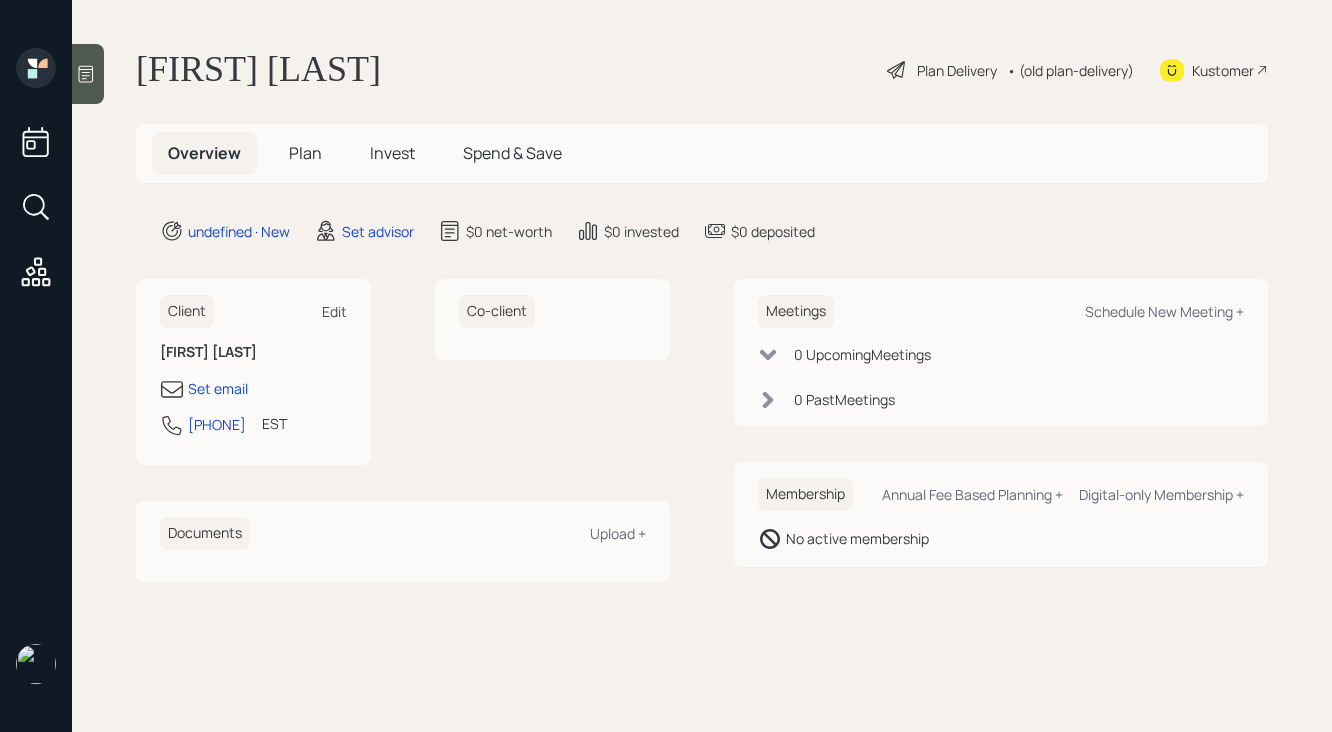 click on "Edit" at bounding box center (334, 311) 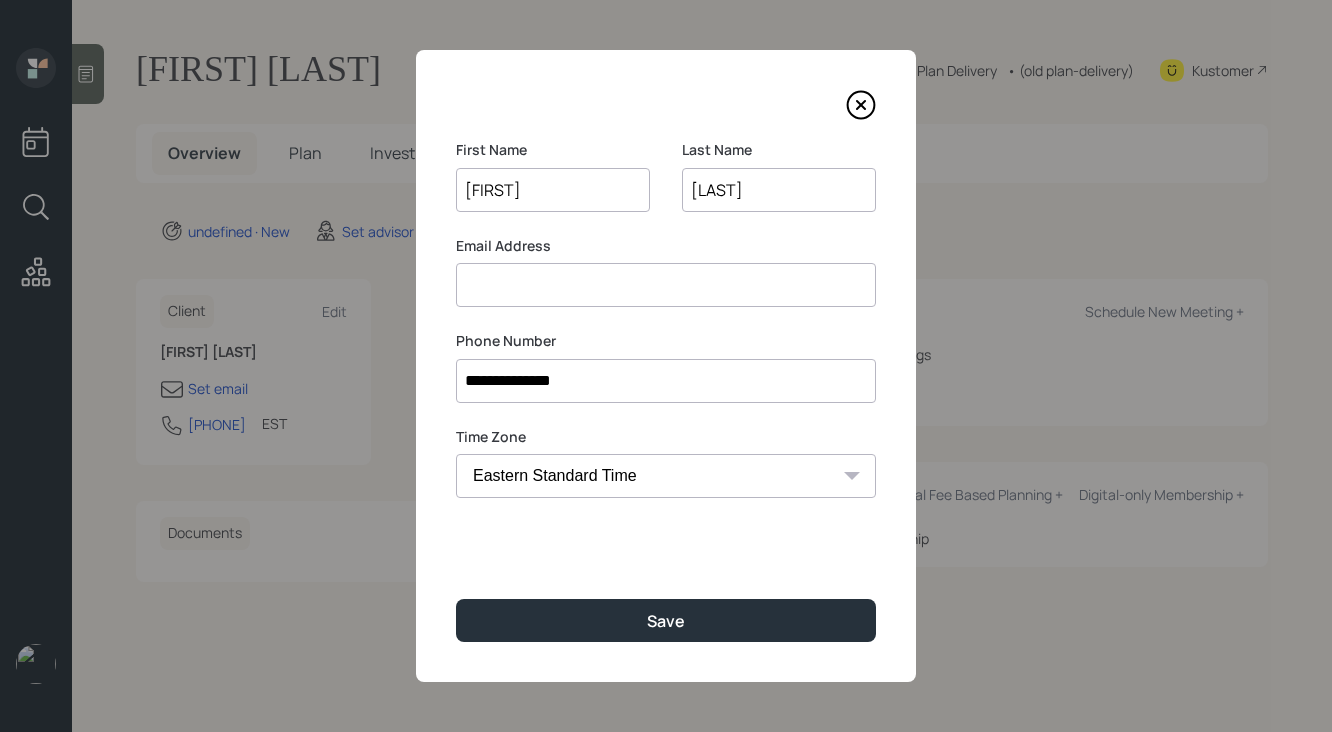 click at bounding box center (666, 285) 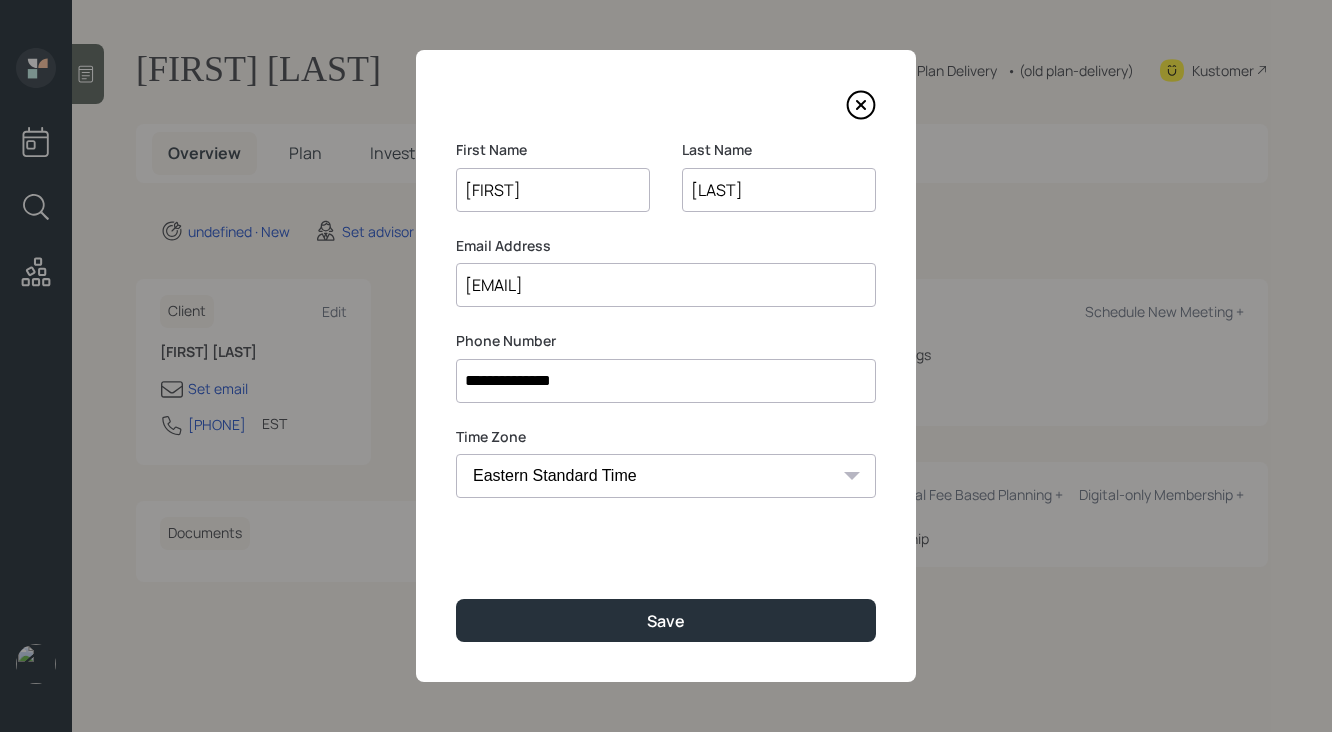 click on "[EMAIL]" at bounding box center (666, 285) 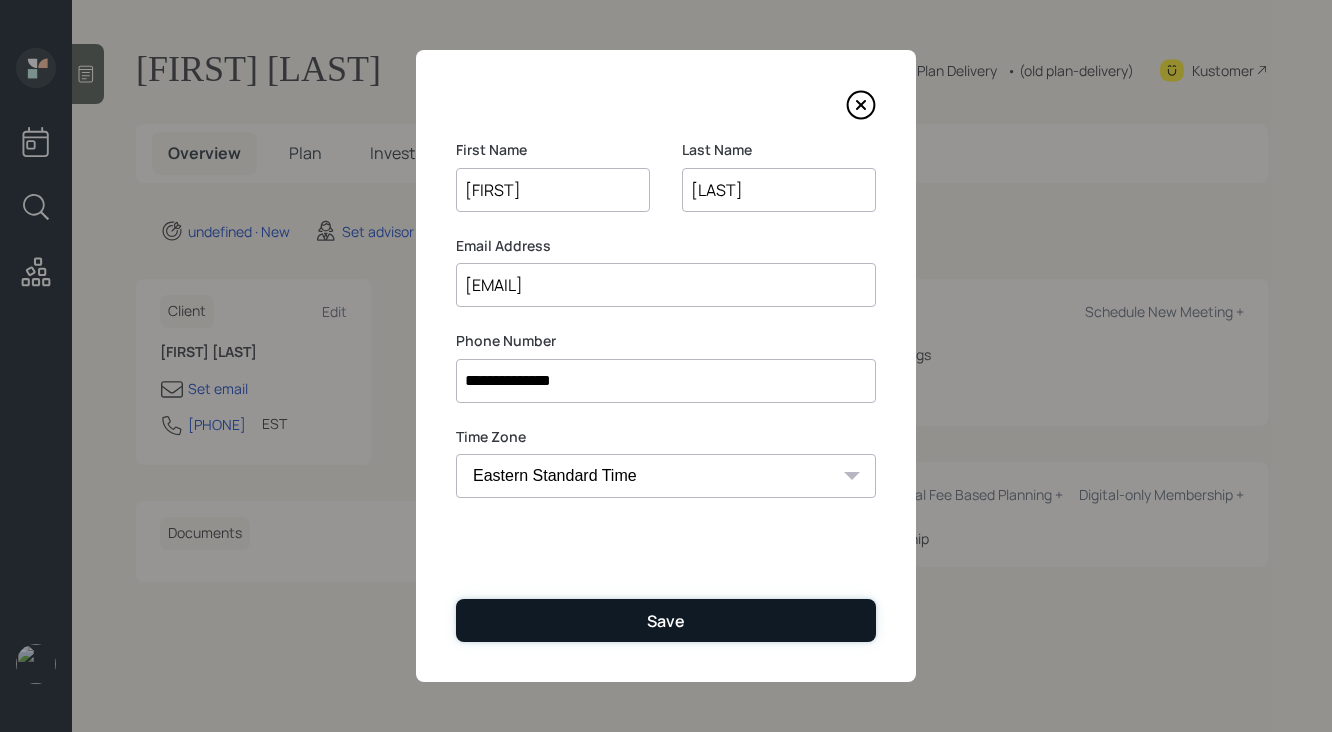 click on "Save" at bounding box center (666, 620) 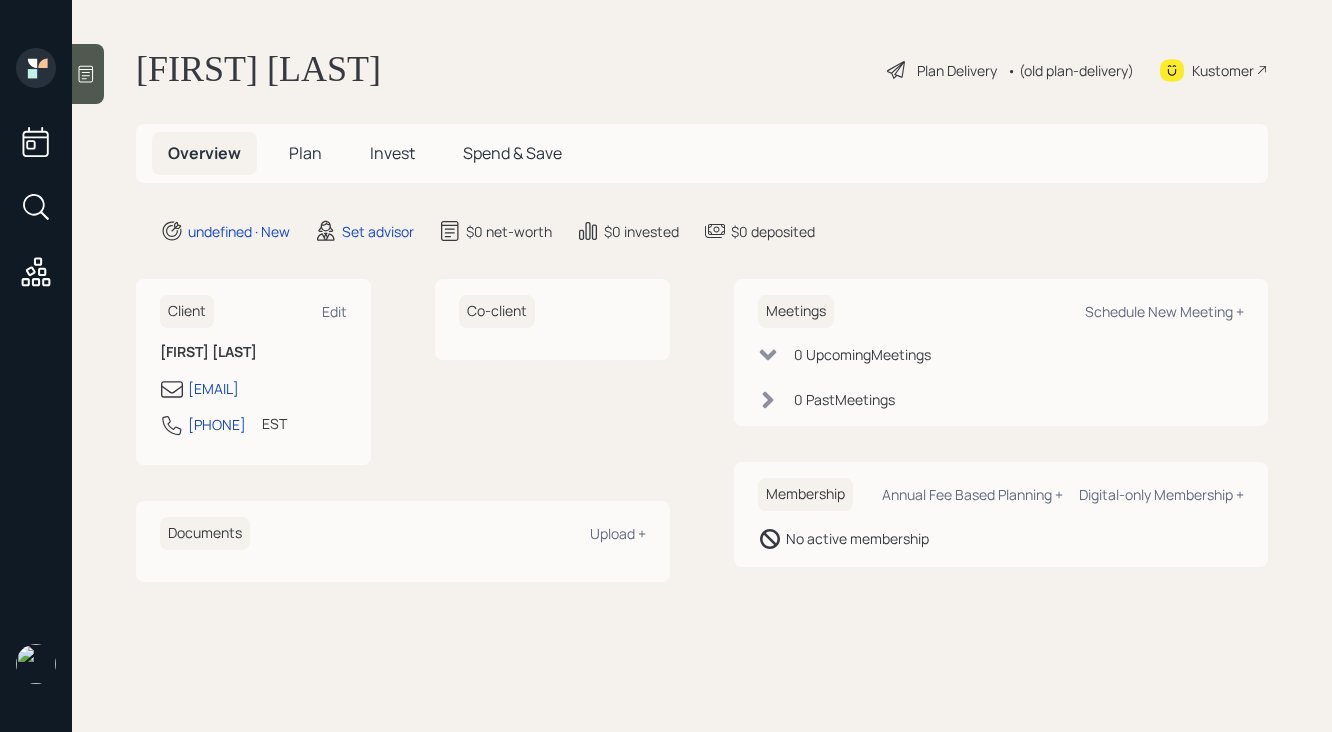 click on "[FIRST] [LAST] Plan Delivery • (old plan-delivery) Kustomer Overview Plan Invest Spend & Save undefined ·
New Set advisor $[AMOUNT] net-worth $[AMOUNT] invested $[AMOUNT] deposited Client Edit [FIRST] [LAST] [EMAIL] [PHONE] EST Currently [TIME] Co-client Documents Upload + Meetings Schedule New Meeting + 0   Upcoming  Meeting s 0   Past  Meeting s Membership Annual Fee Based Planning + Digital-only Membership + No active membership" at bounding box center (702, 366) 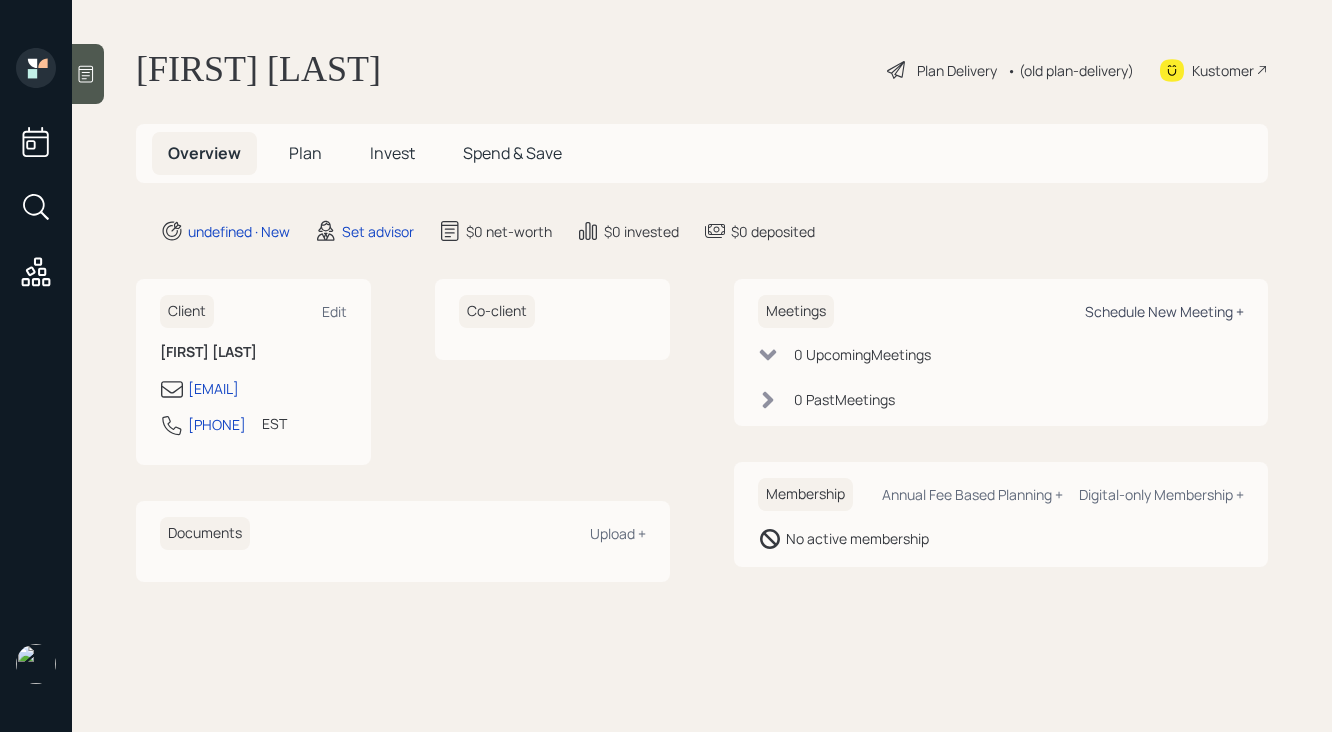click on "Schedule New Meeting +" at bounding box center [334, 311] 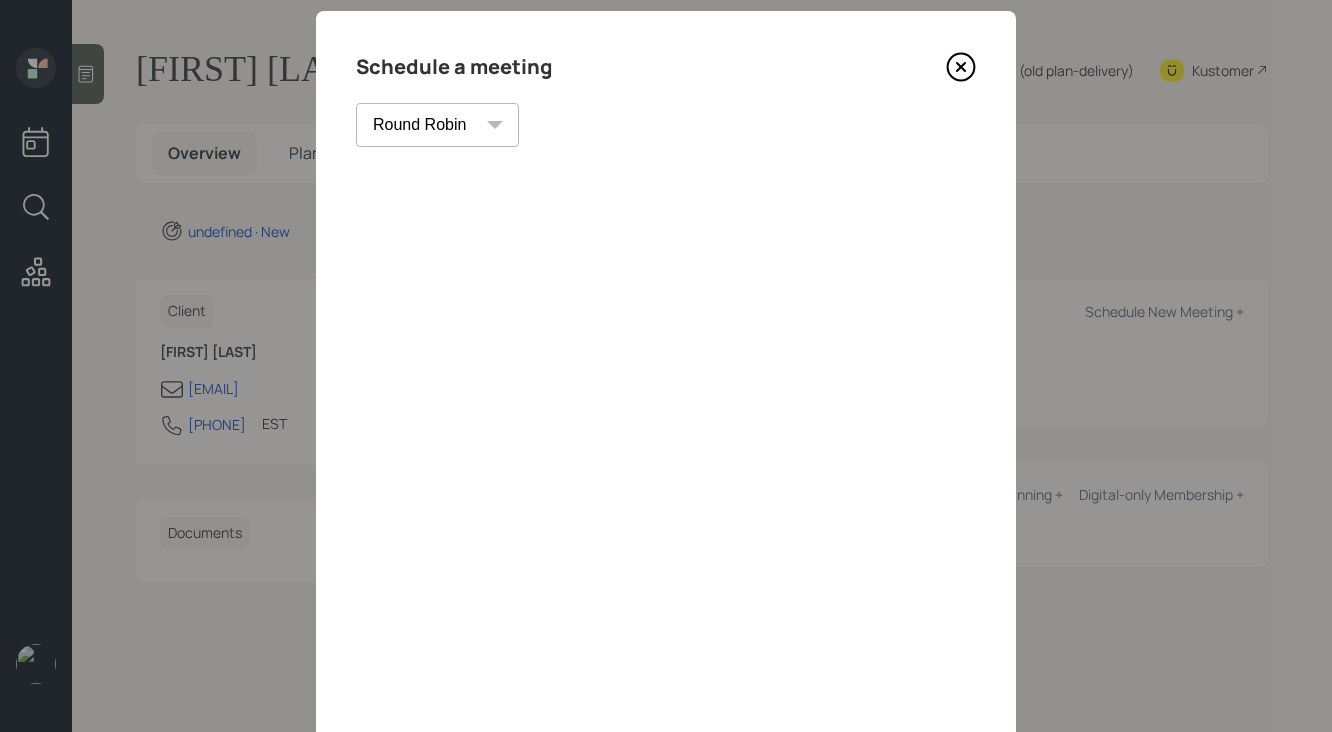 scroll, scrollTop: 35, scrollLeft: 0, axis: vertical 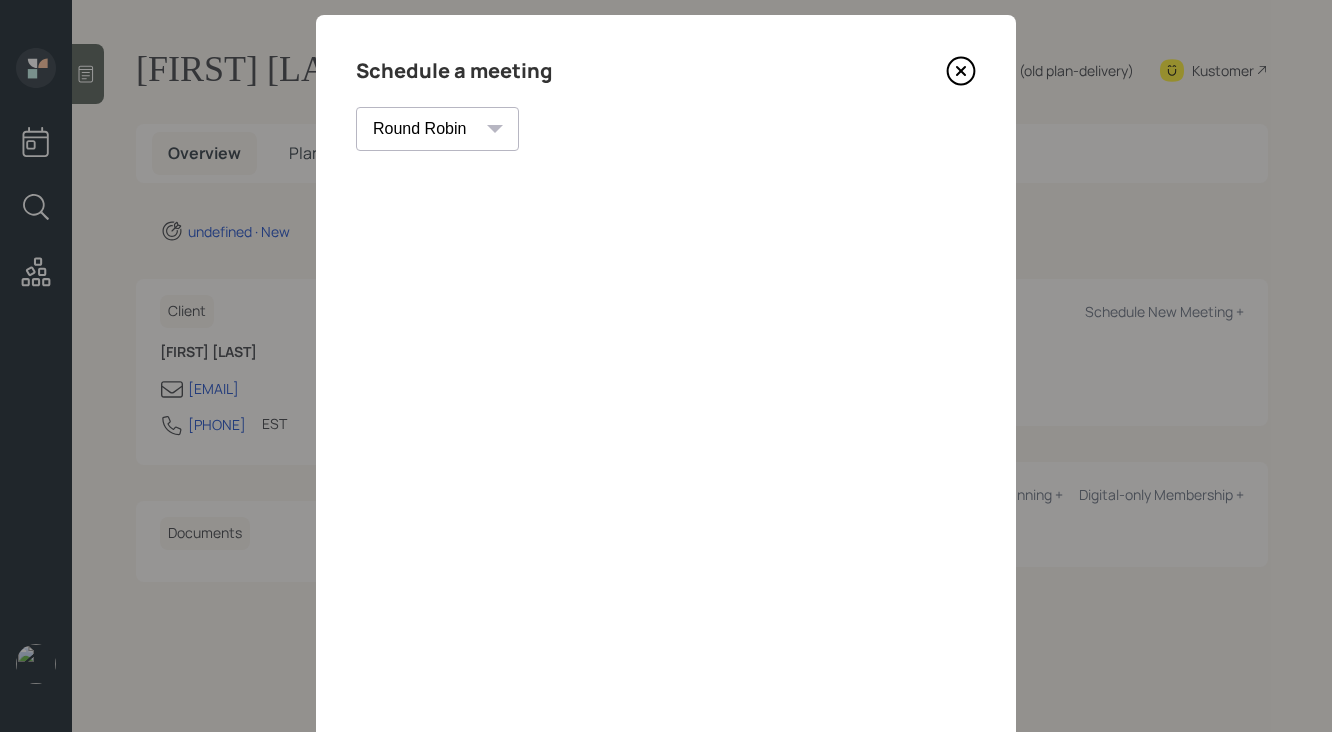 click at bounding box center [961, 71] 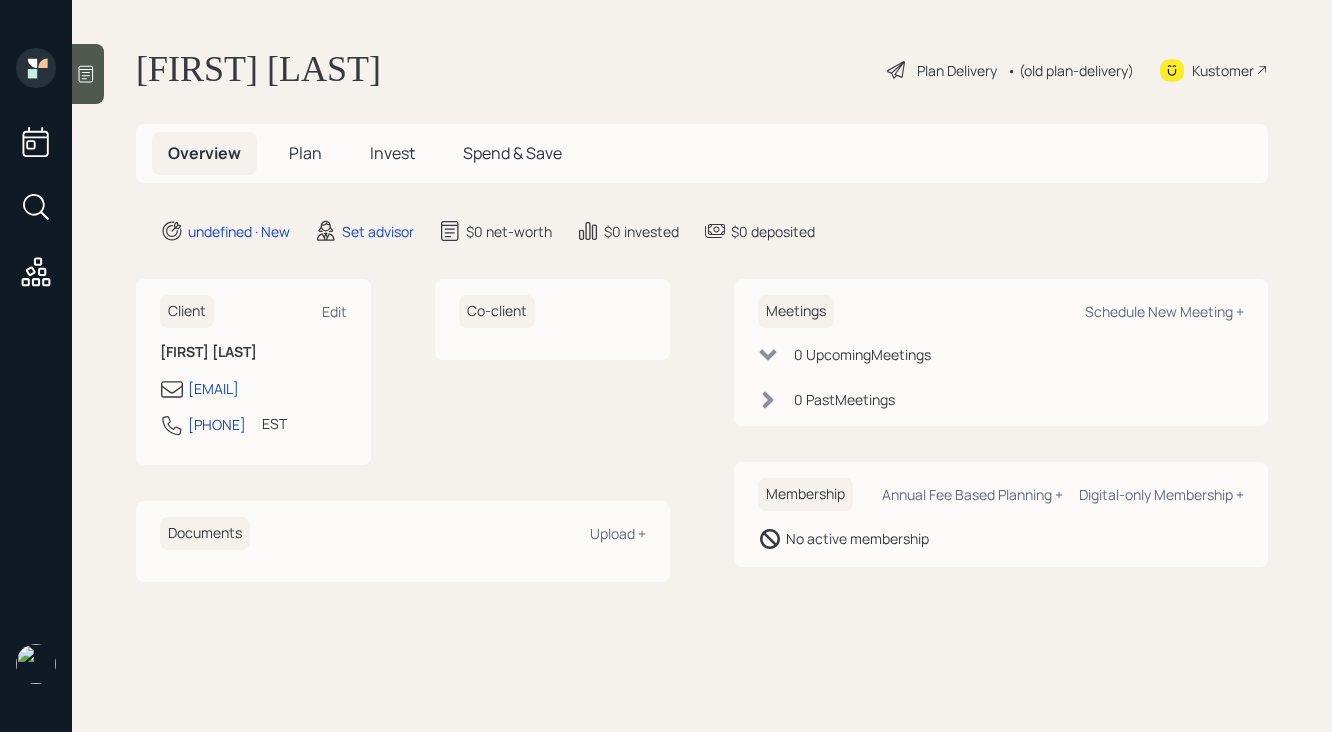 click at bounding box center [88, 74] 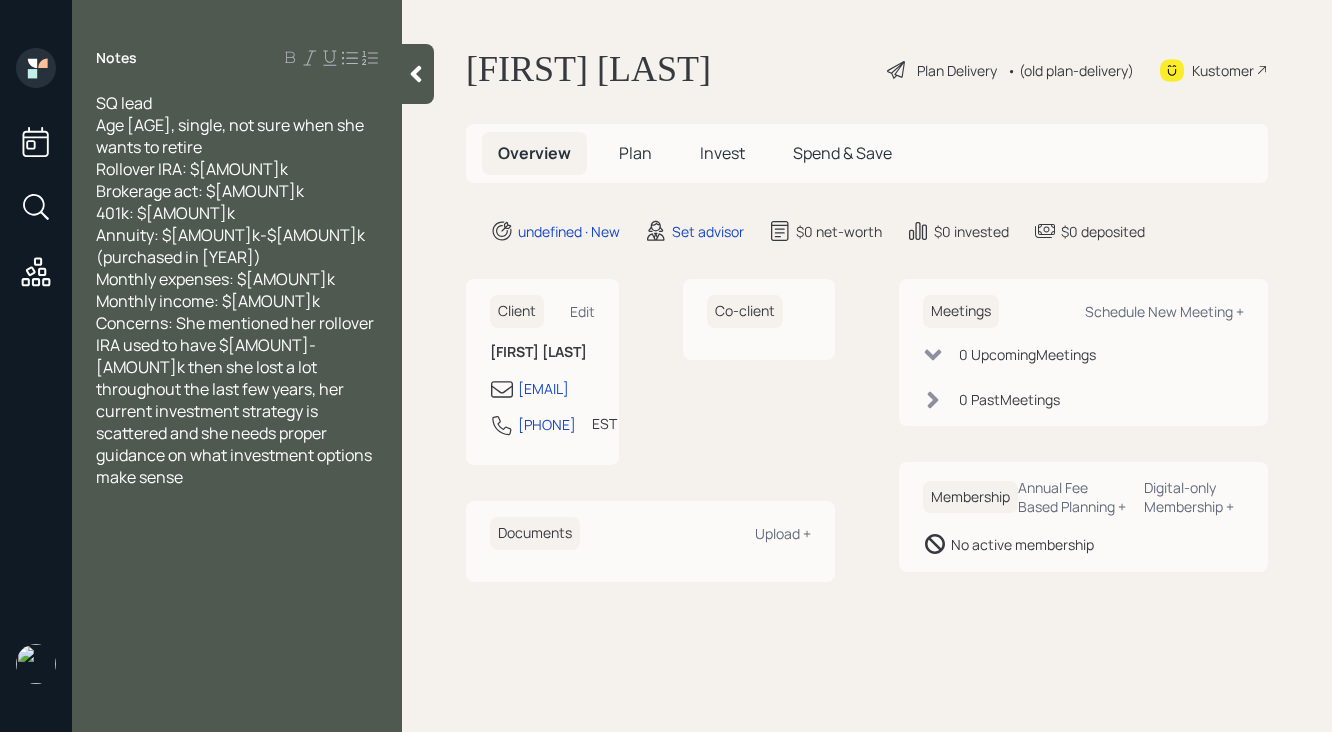 click on "SQ lead
Age 56, single, still working, not sure when she wants to retire
Rollover IRA: $150k
Brokerage act: $400k
401k: $50k
Annuity: $420k-$450k (purchased in 2016)
Monthly expenses: $6k
Monthly income: $10.8k" at bounding box center (237, 202) 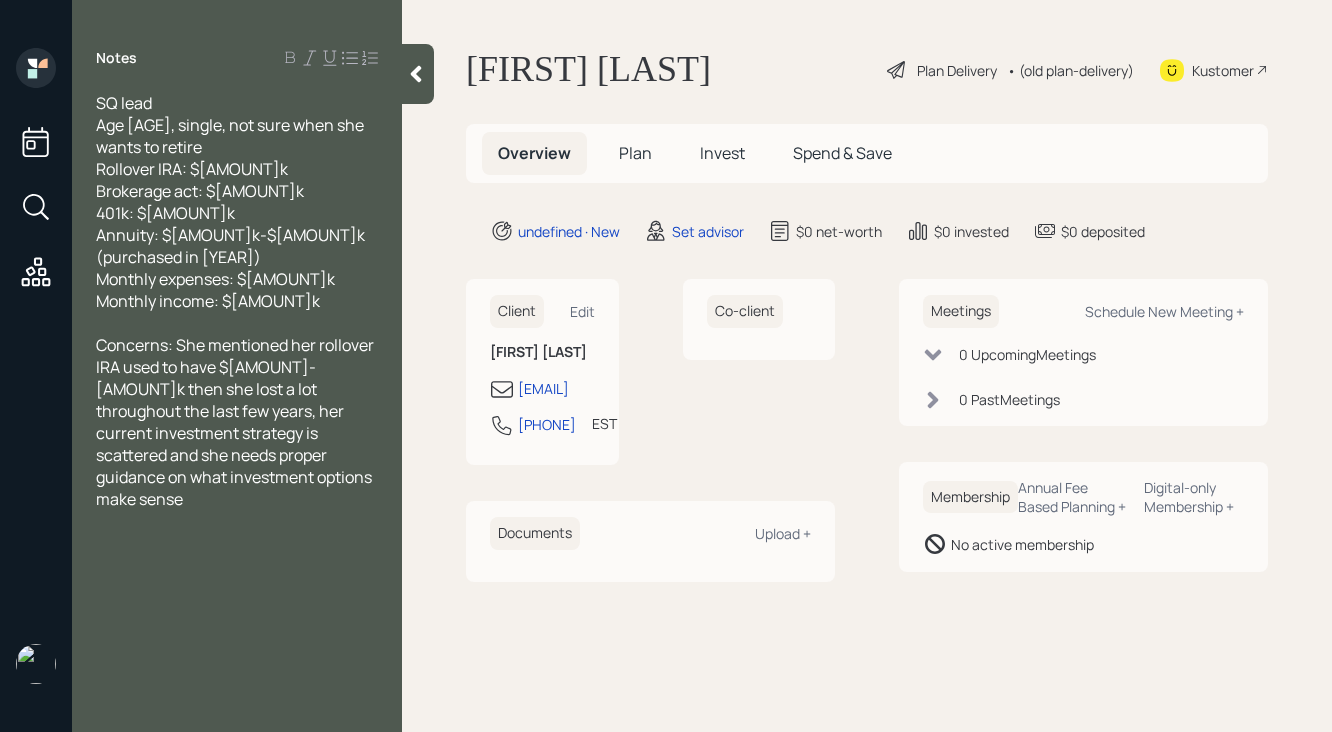 click at bounding box center (416, 74) 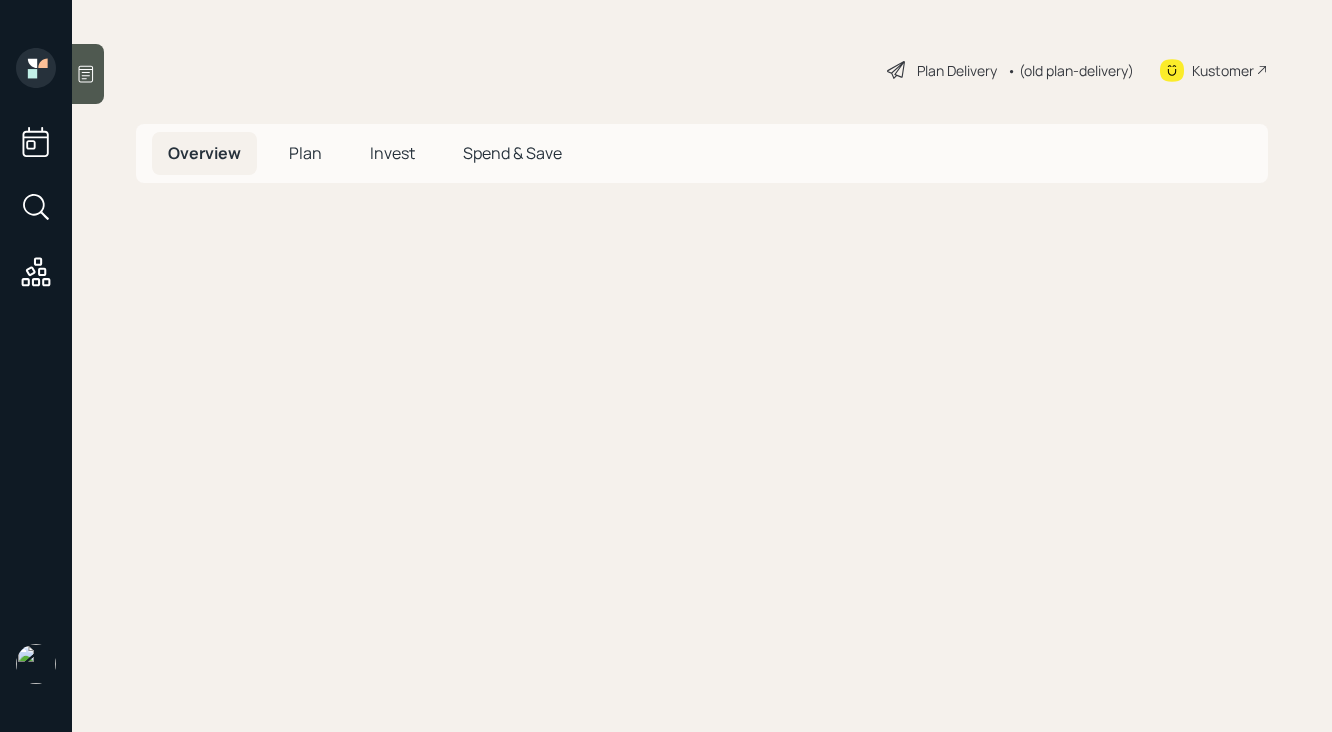 scroll, scrollTop: 0, scrollLeft: 0, axis: both 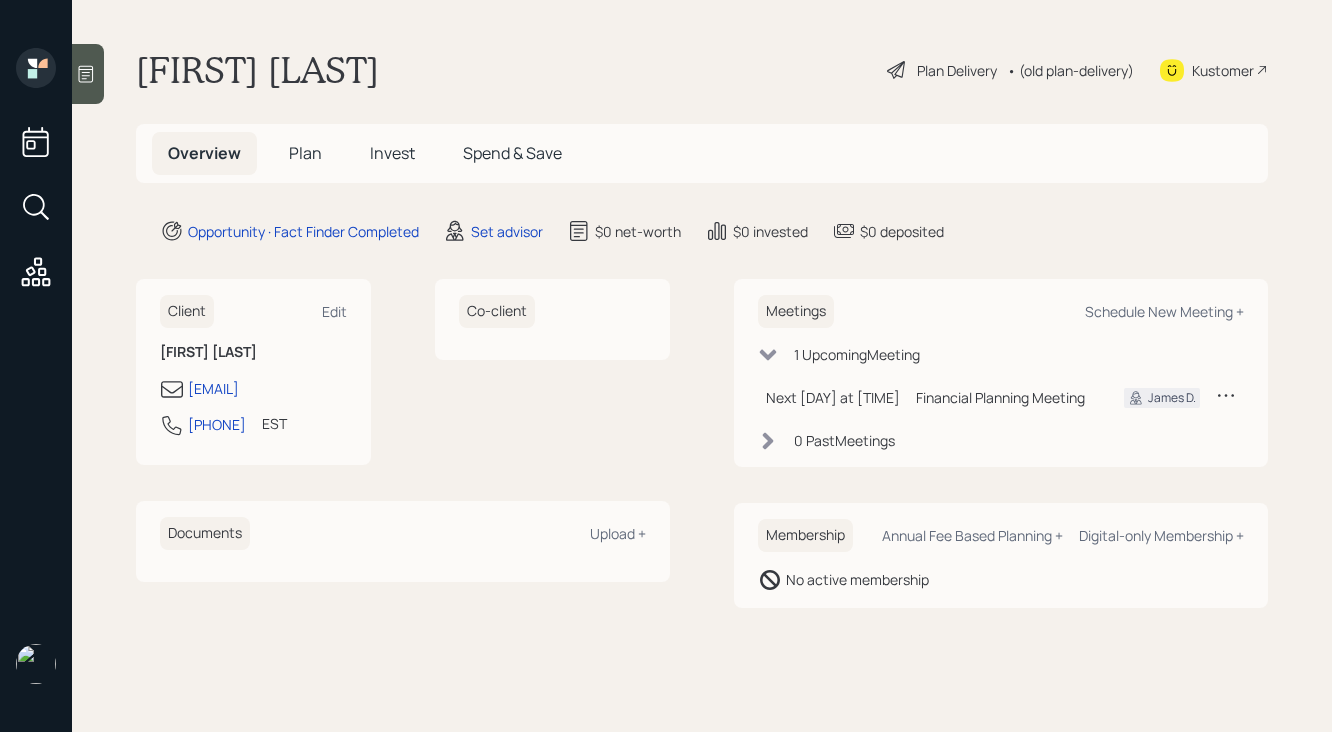 click at bounding box center [86, 74] 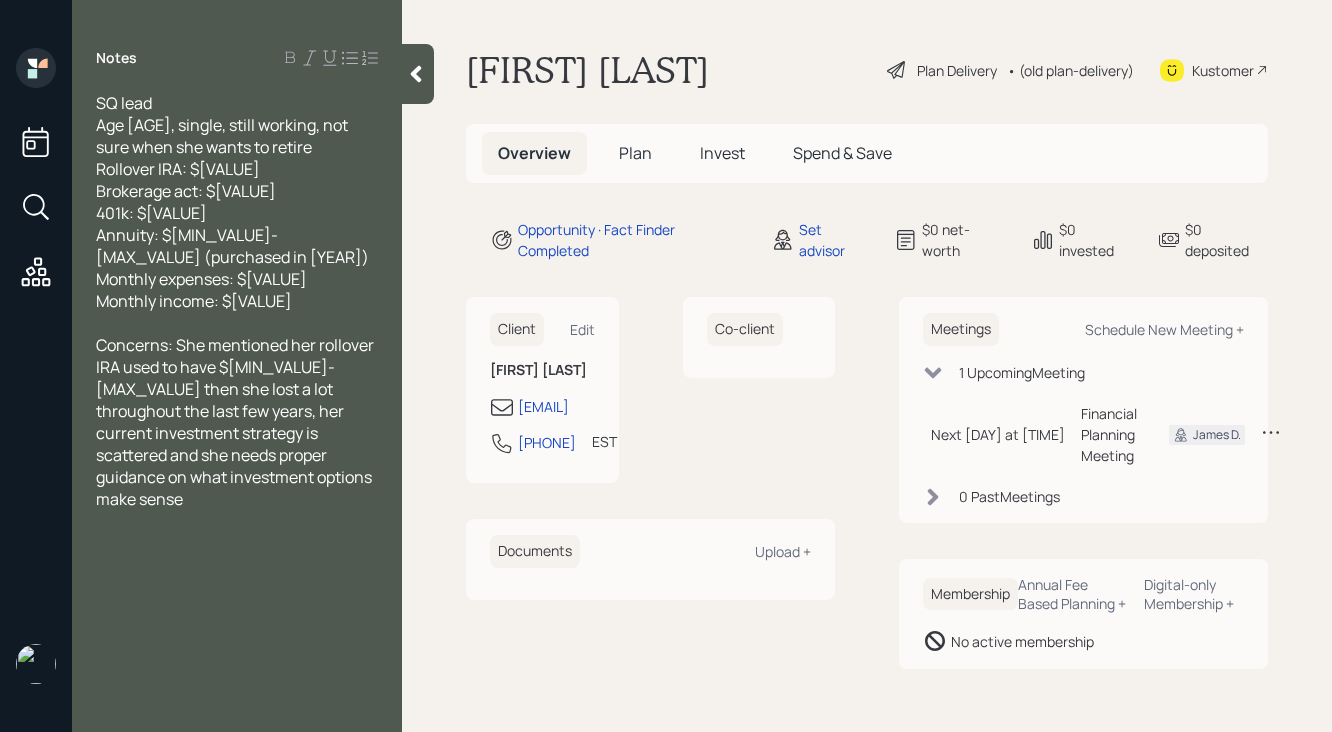 click at bounding box center [418, 74] 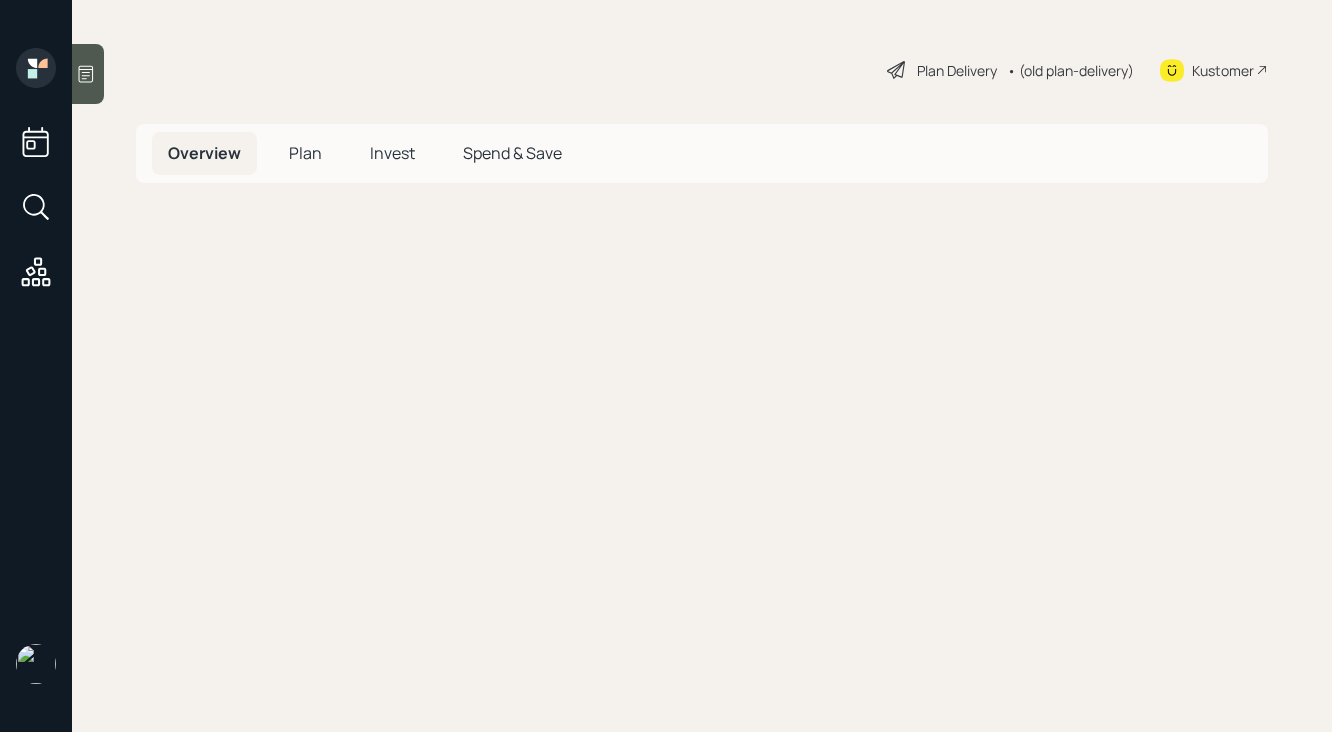 scroll, scrollTop: 0, scrollLeft: 0, axis: both 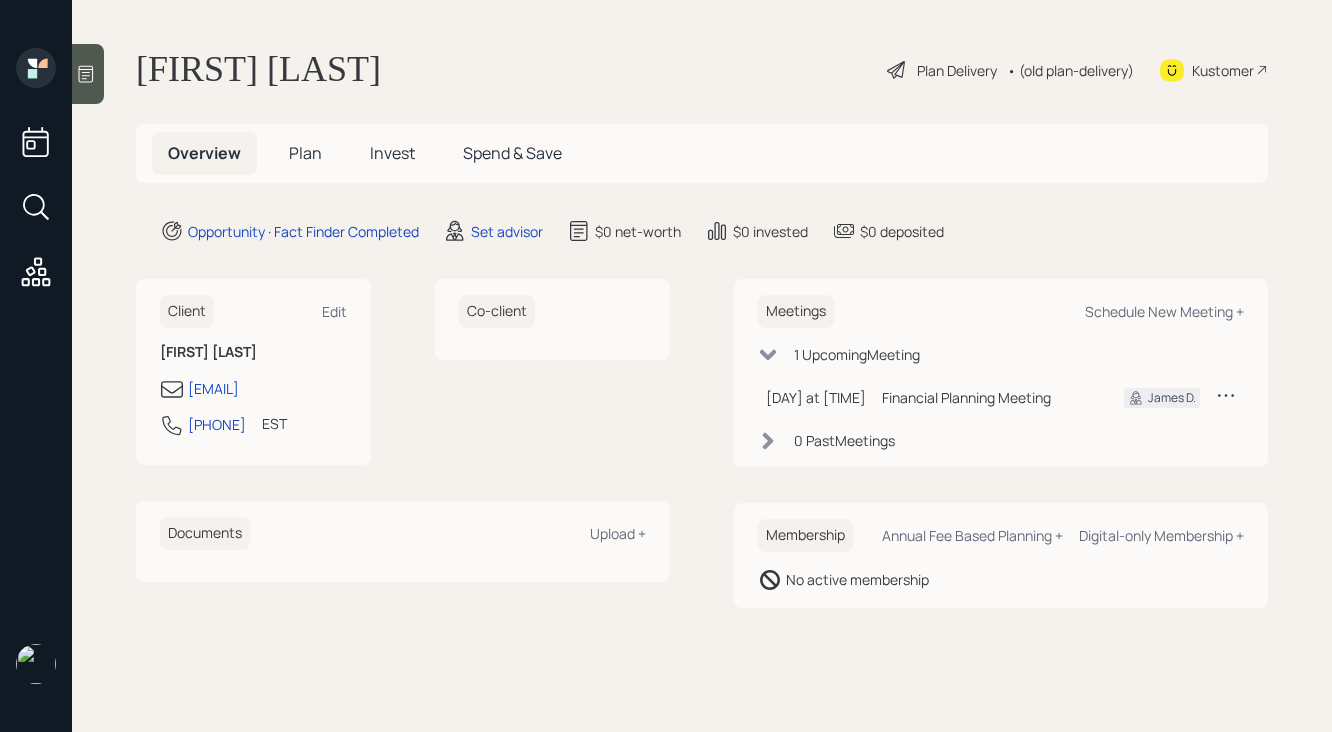 click at bounding box center (88, 74) 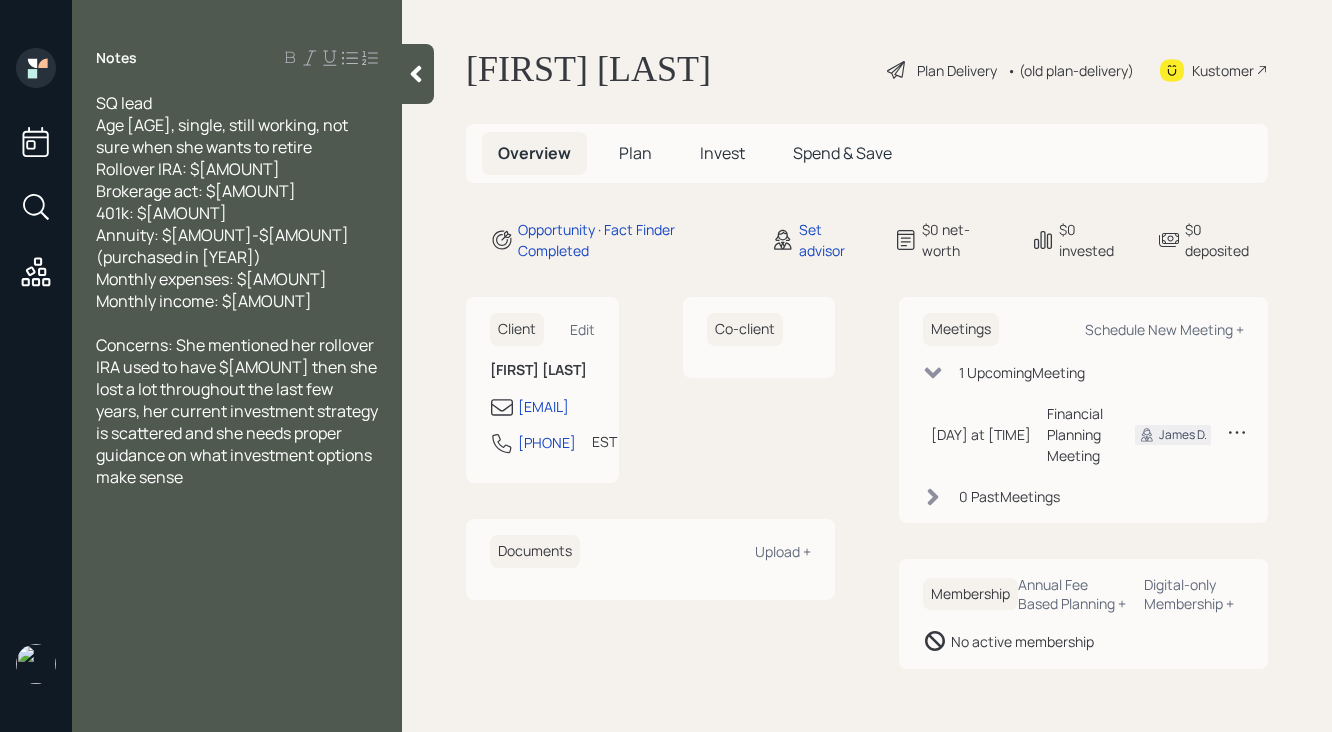 click at bounding box center [416, 74] 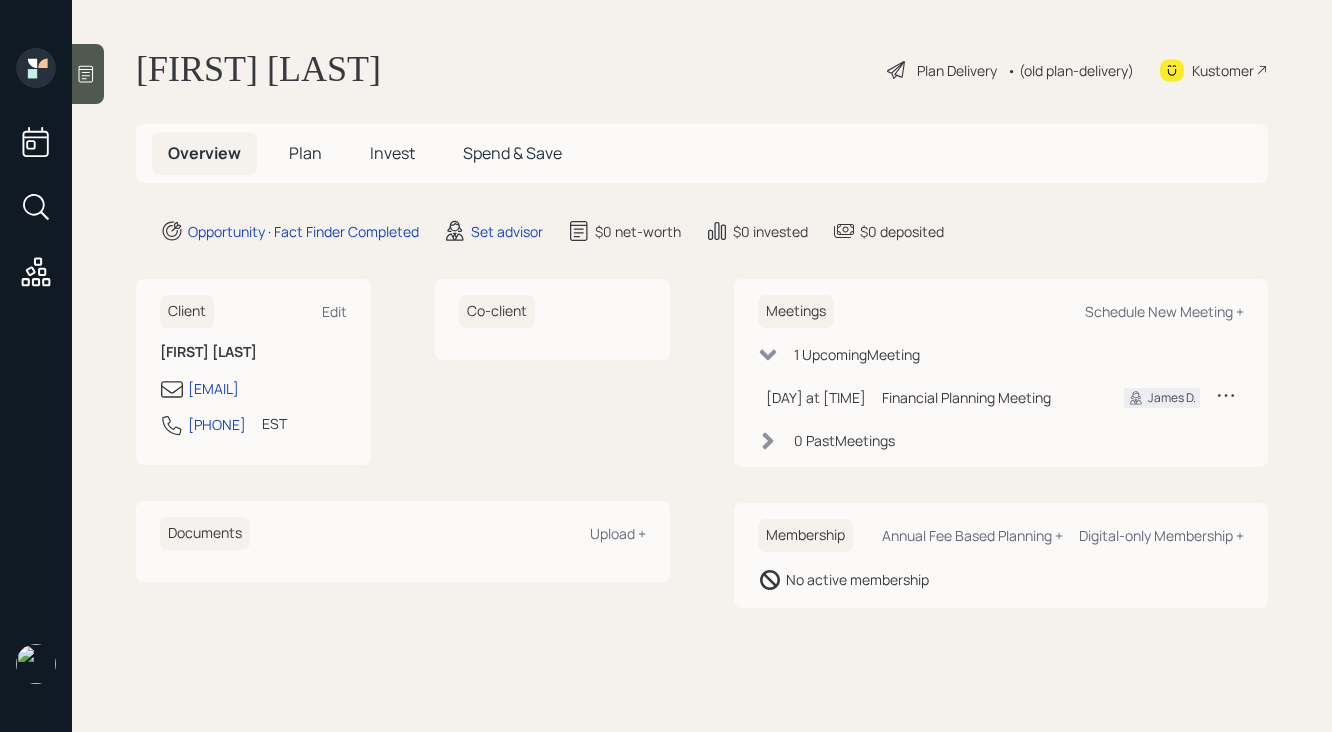 click at bounding box center [86, 74] 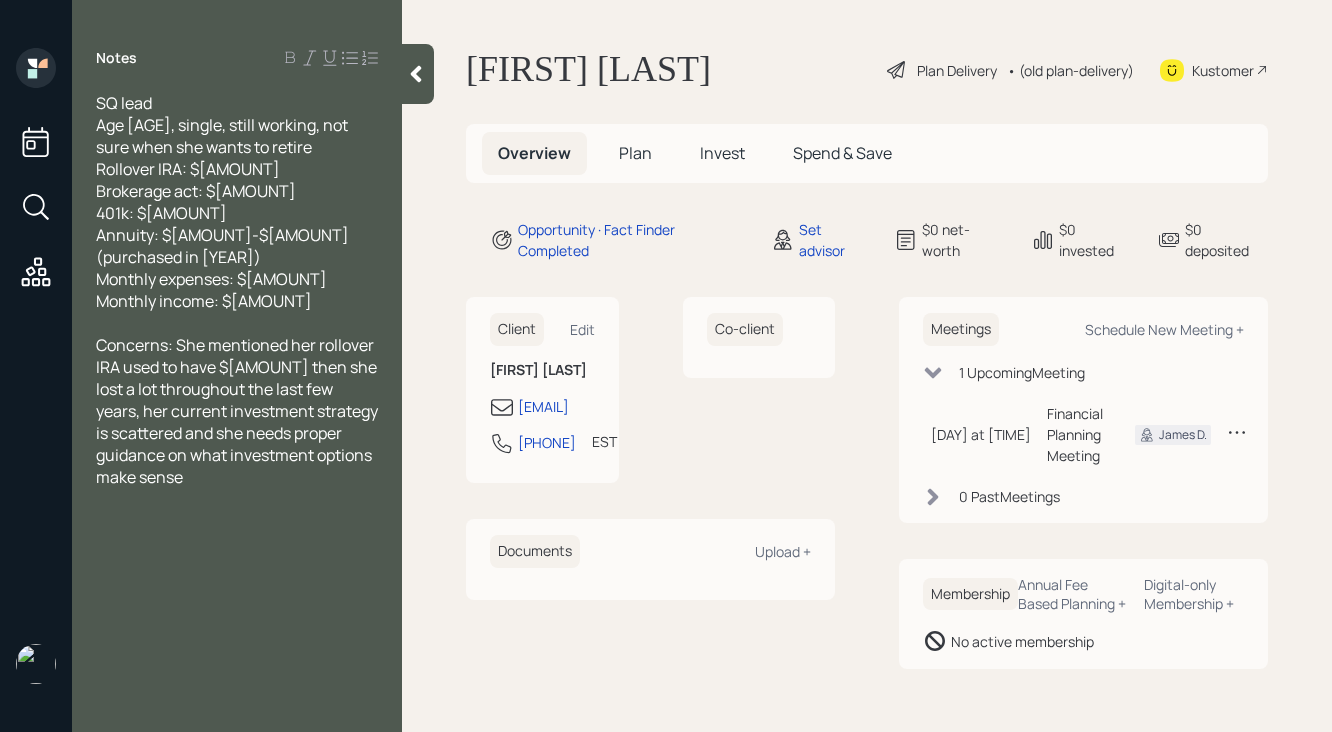 click at bounding box center (418, 74) 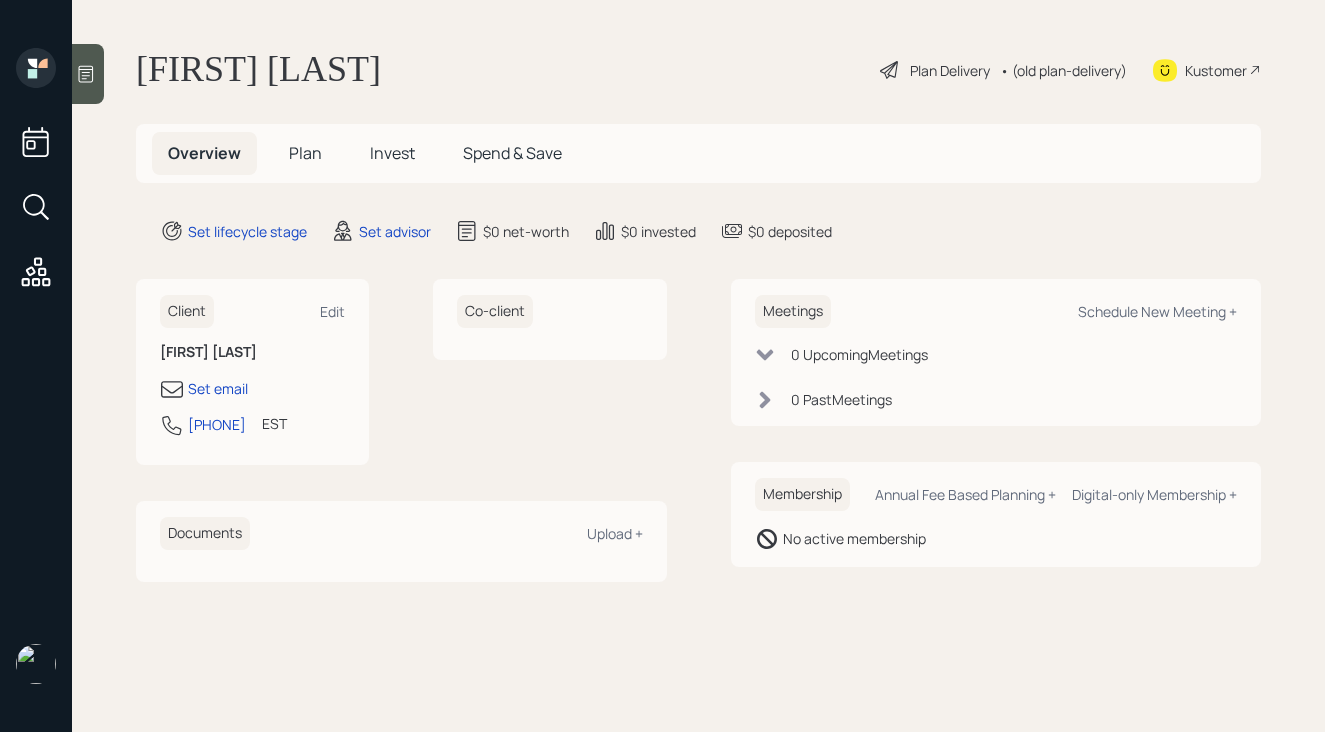 scroll, scrollTop: 0, scrollLeft: 0, axis: both 